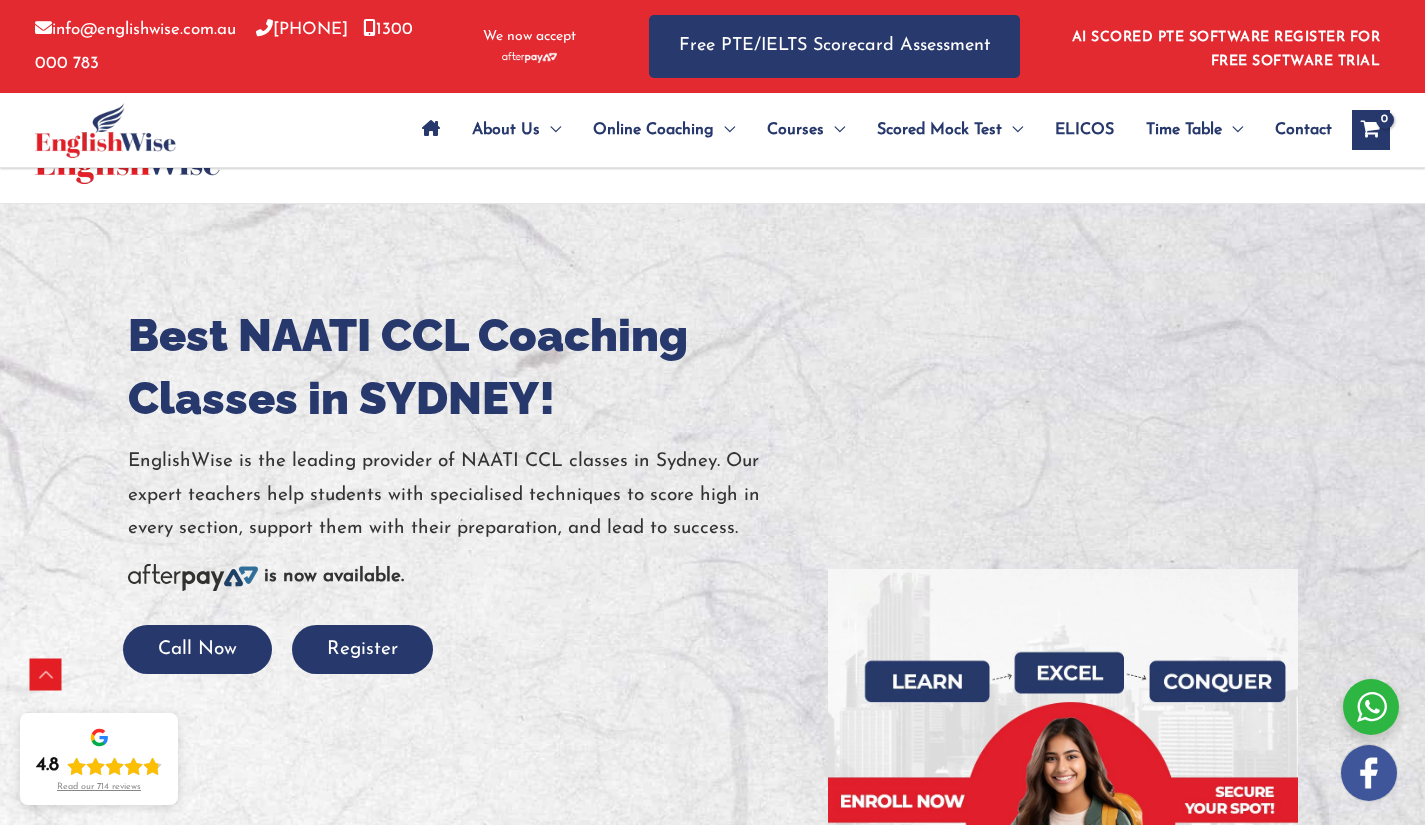 scroll, scrollTop: 4087, scrollLeft: 0, axis: vertical 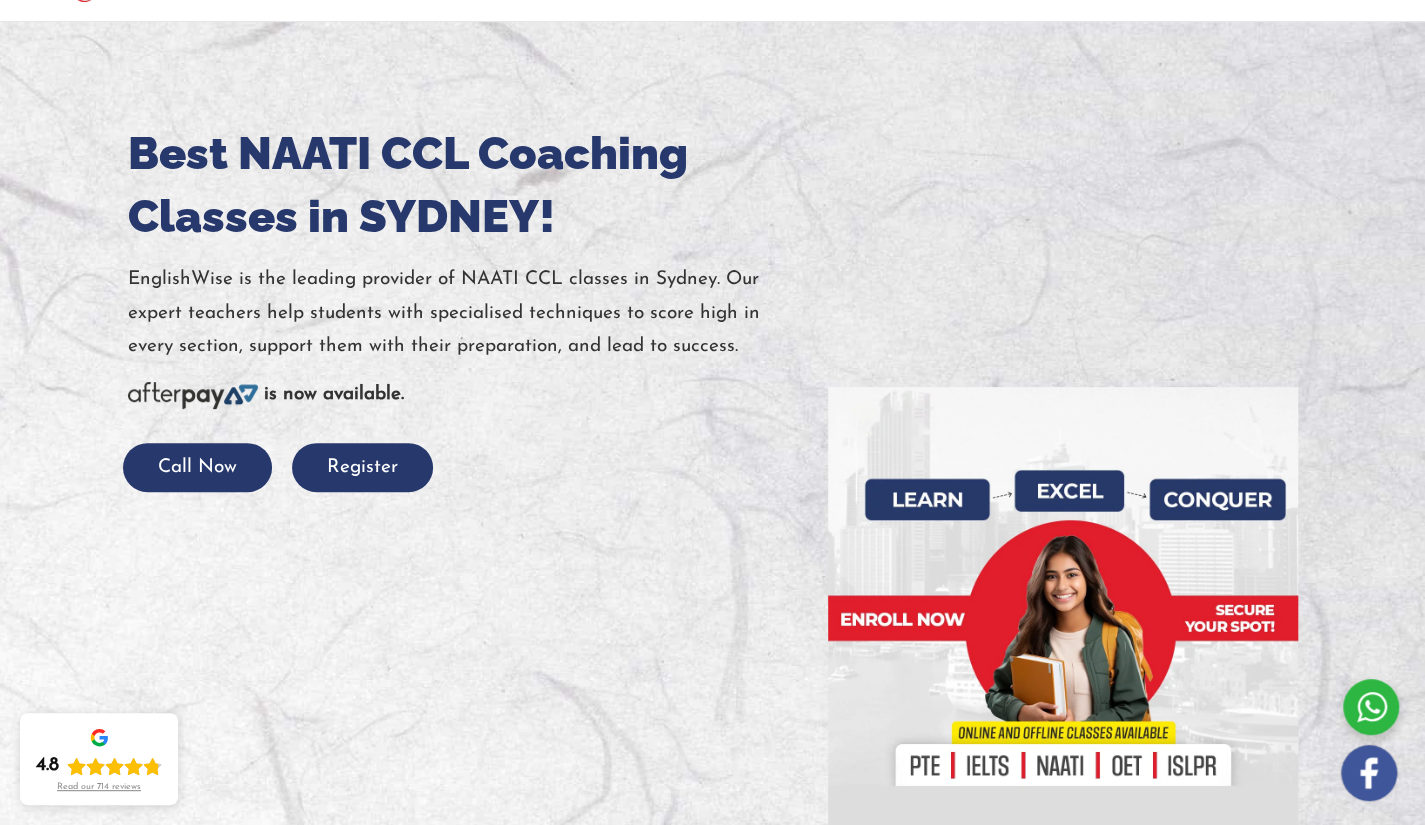 click on "About Us Menu Toggle Our Story Testimonials Online Coaching Menu Toggle Online PTE Classes Online NAATI Classes Online OET Course PTE for Physiotherapy PTE for Nursing ISLPR For Teaching NCLEX RN Courses Menu Toggle PTE Menu Toggle Sydney Parramatta Melbourne Brisbane Gold Coast Perth Darwin Adelaide Canberra Tasmania Toowoomba Auckland NZ Dubai Vietnam Blacktown Rockdale Hurstville Liverpool Auburn Strathfield NAATI Menu Toggle Sydney Parramatta Melbourne Brisbane Gold Coast Perth Darwin Adelaide Canberra Tasmania Toowoomba ISLPR IELTS Menu Toggle One Skill Retake OET PTE Core General English NCLEX RN Scored Mock Test Menu Toggle PTE Mock Tests IELTS Practice Tests AI PTE Software ELICOS Time Table Menu Toggle PTE NAATI IELTS Contact" at bounding box center (861, -34) 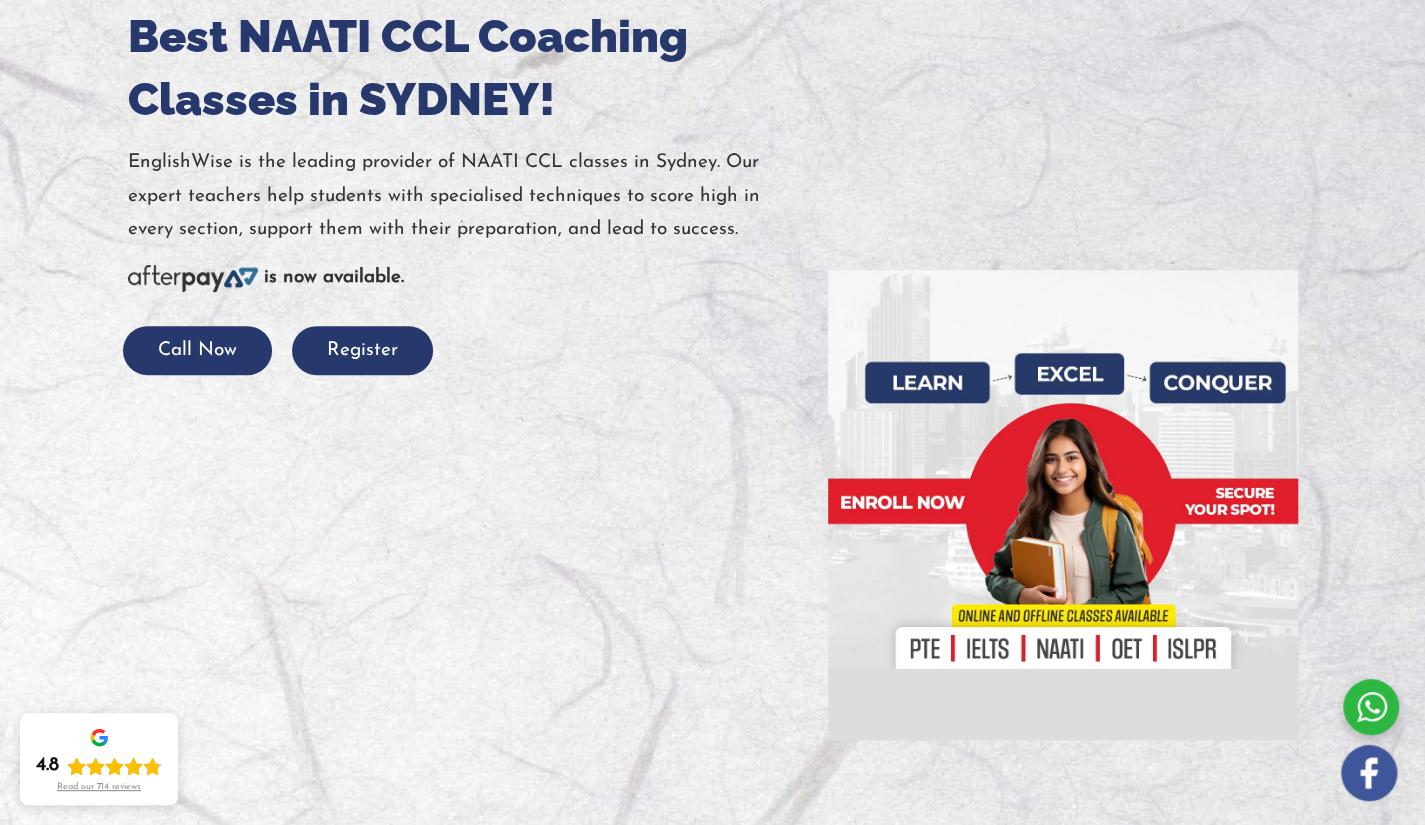 scroll, scrollTop: 0, scrollLeft: 0, axis: both 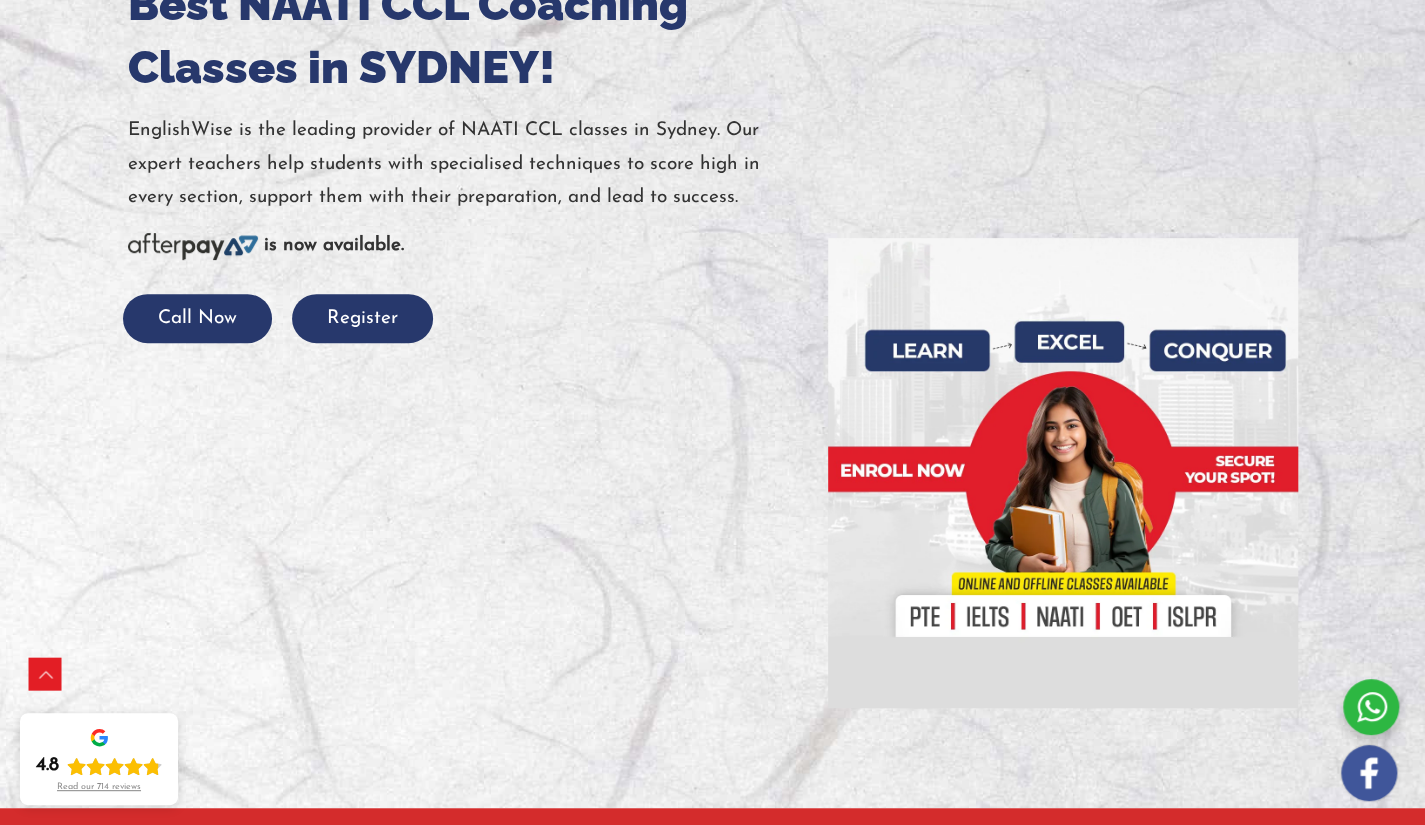 click at bounding box center (712, 340) 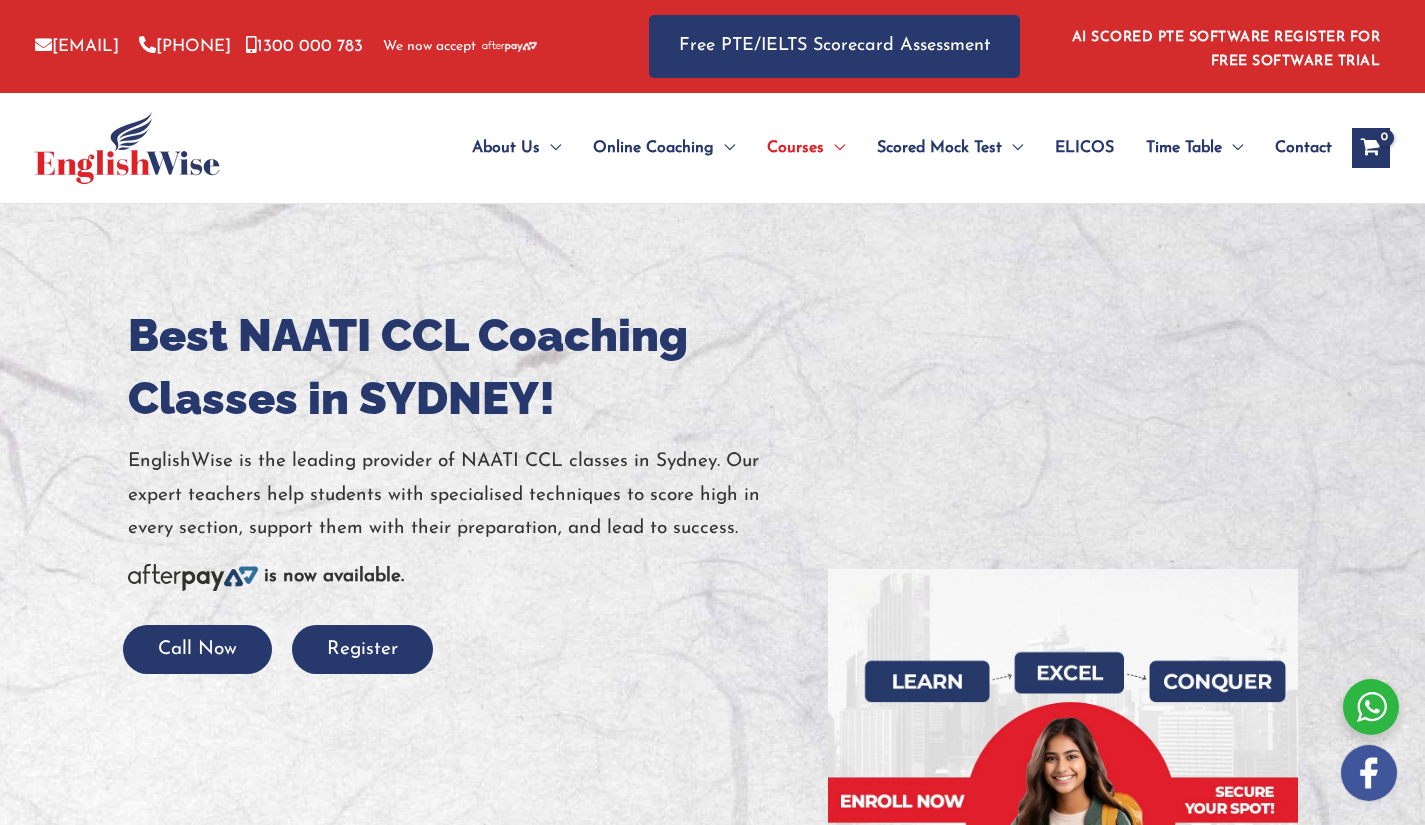scroll, scrollTop: 0, scrollLeft: 0, axis: both 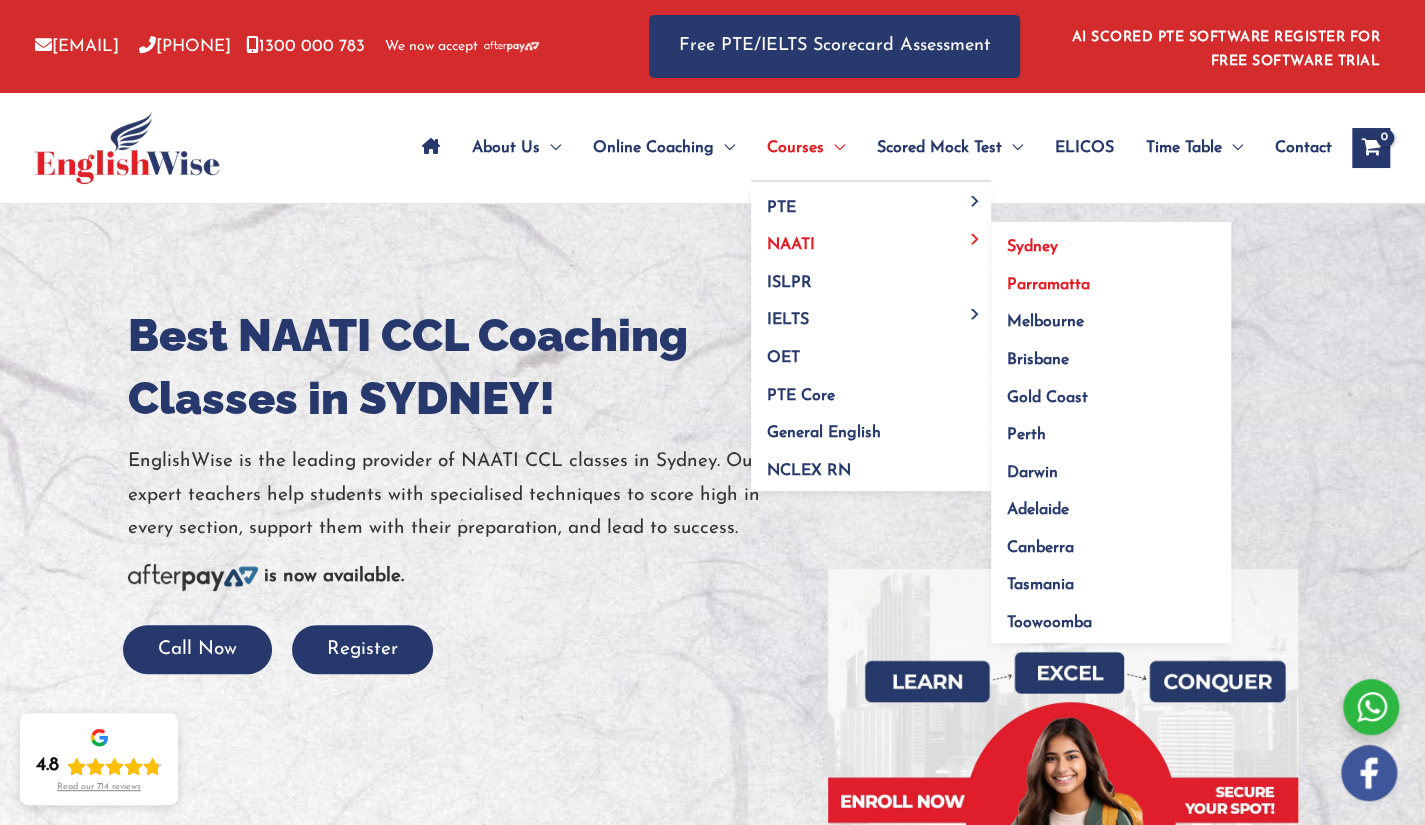 click on "Parramatta" at bounding box center (1111, 278) 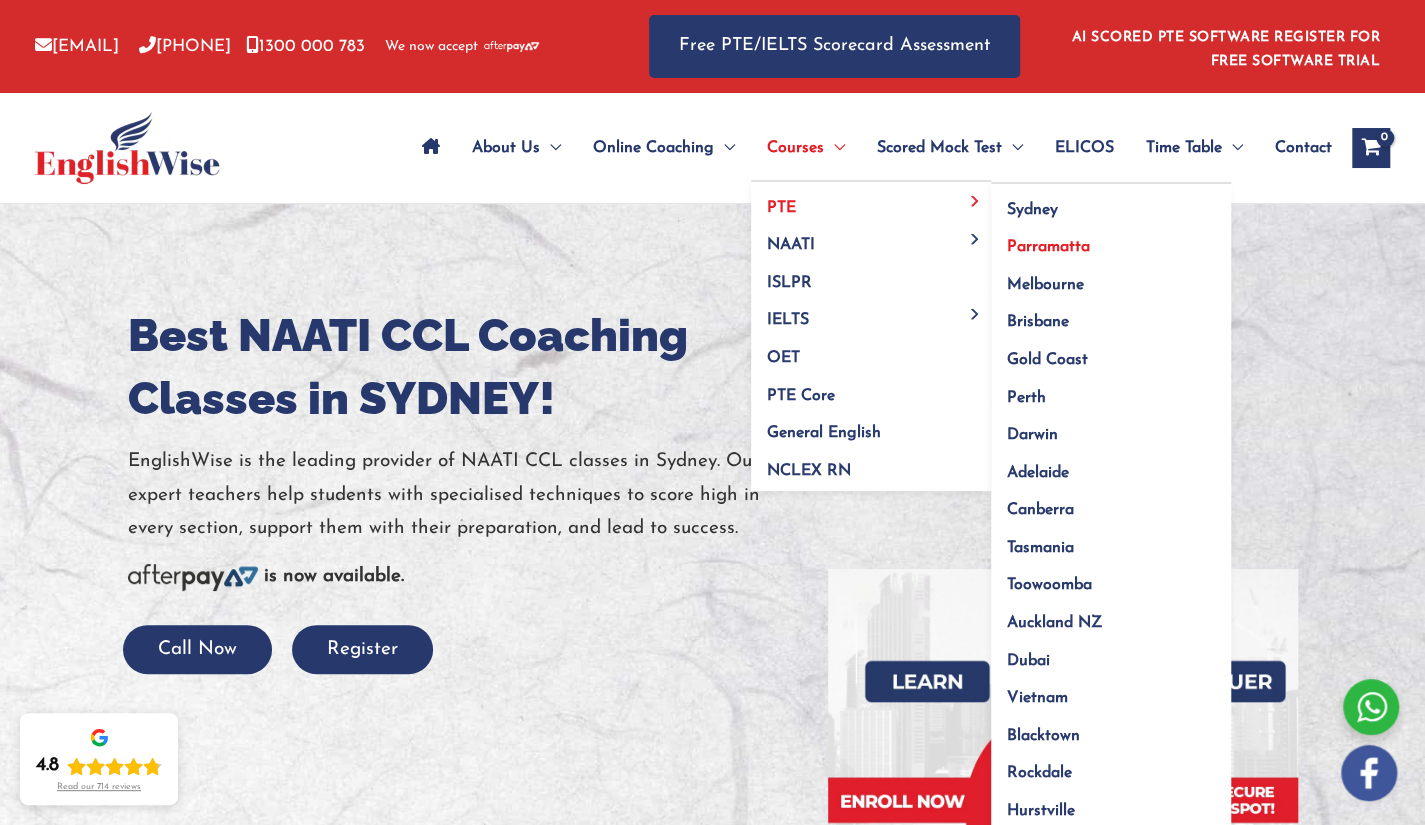 click on "Parramatta" at bounding box center (1048, 247) 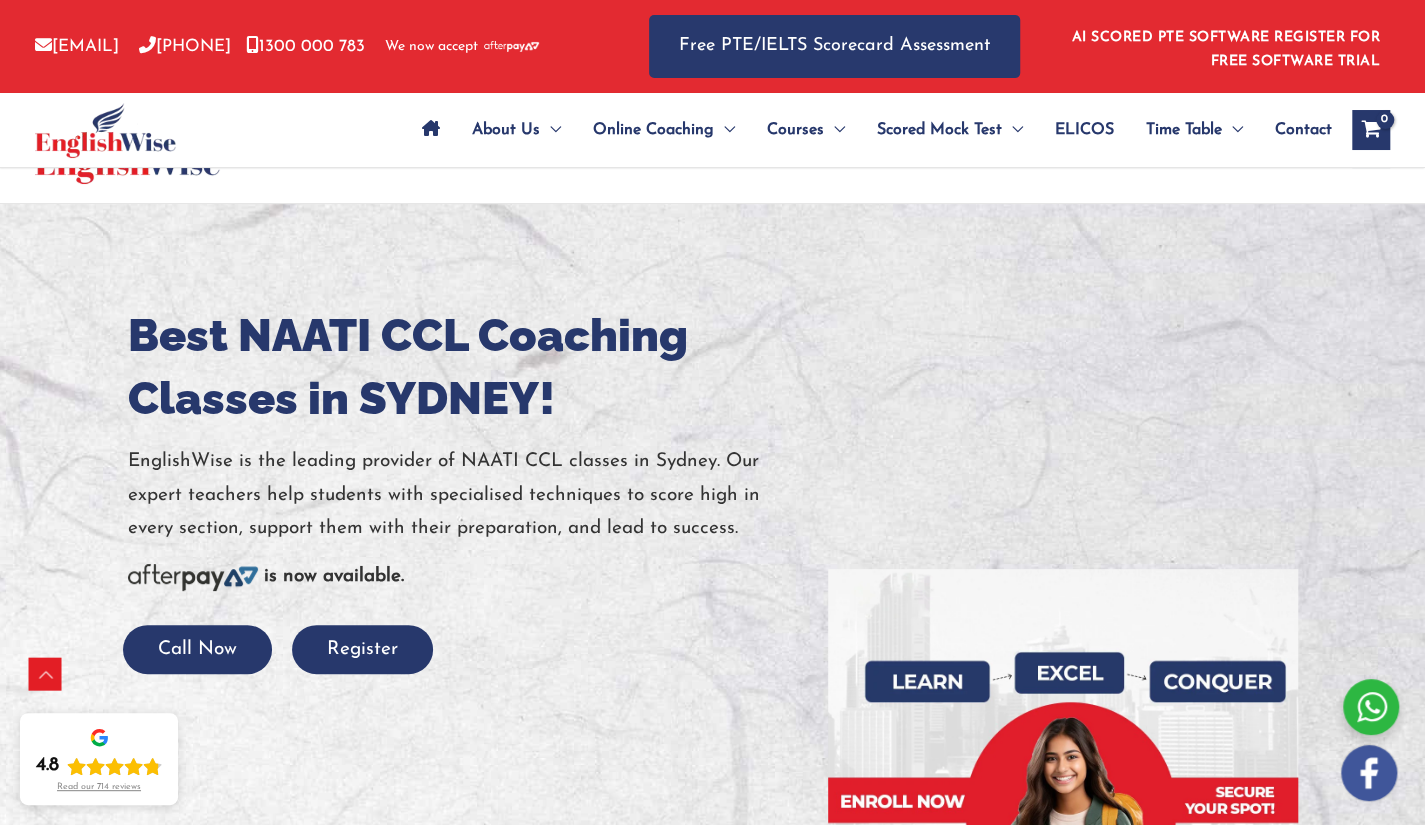 scroll, scrollTop: 722, scrollLeft: 0, axis: vertical 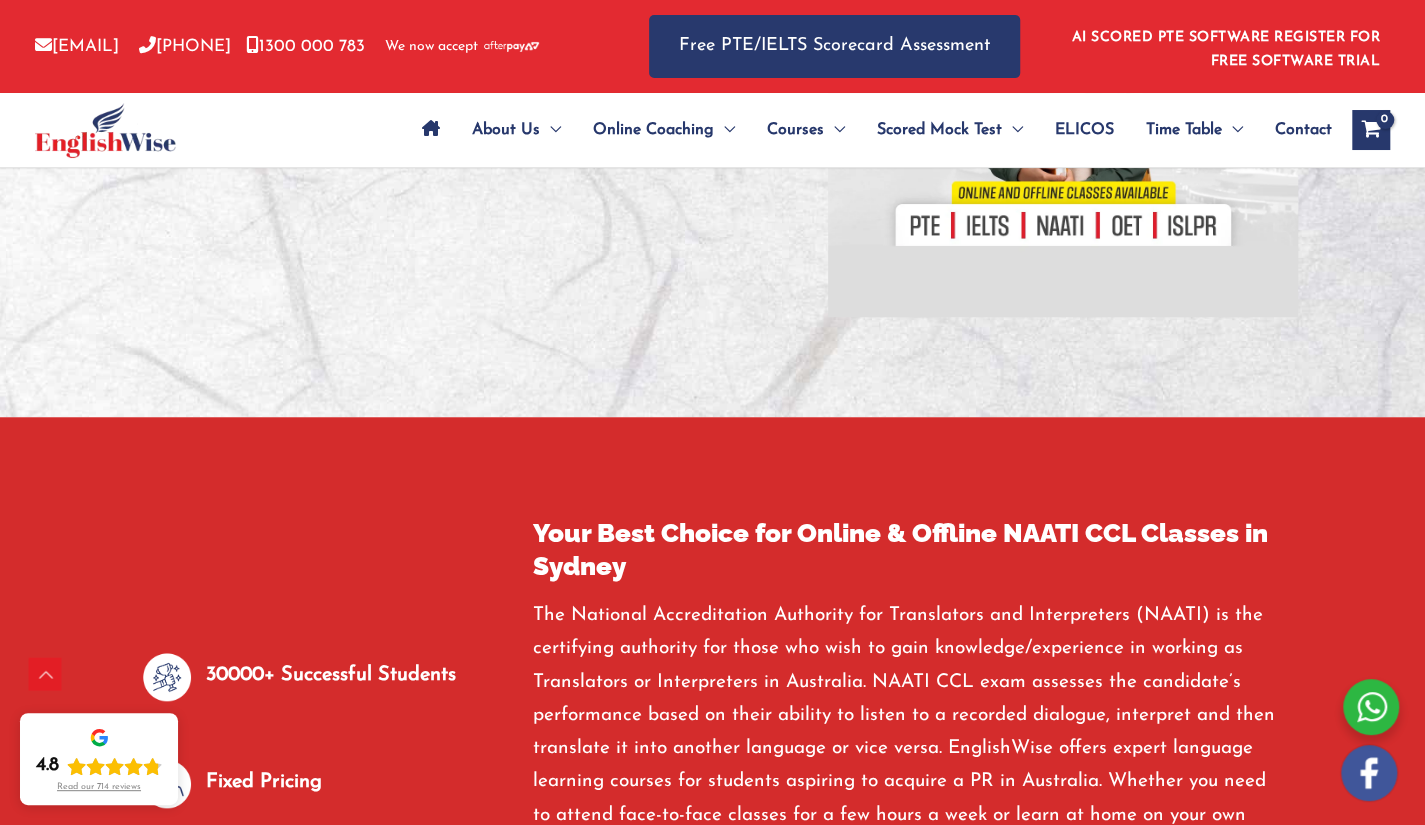 click at bounding box center (712, -51) 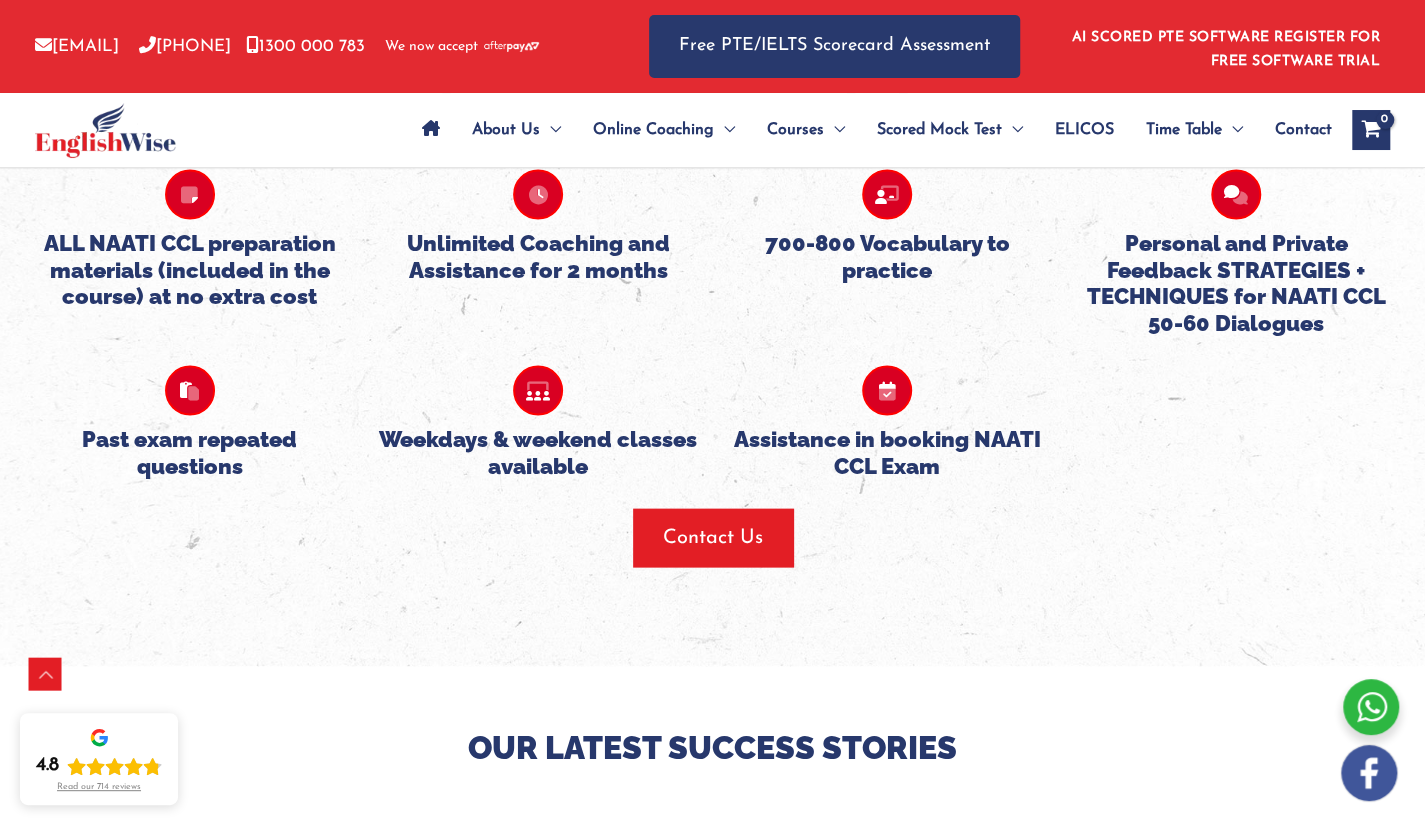 scroll, scrollTop: 2888, scrollLeft: 0, axis: vertical 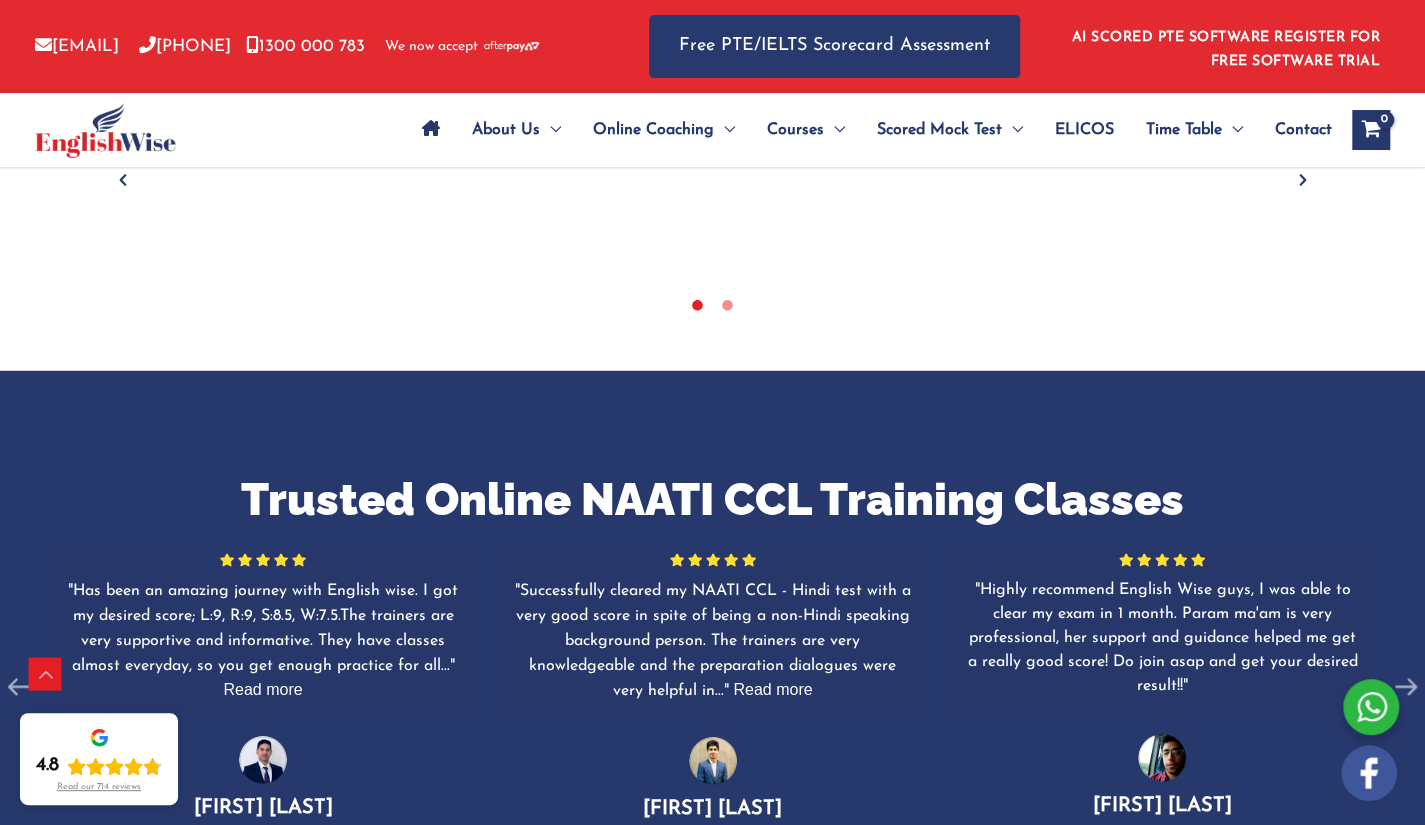 click on "Trusted Online NAATI CCL Training Classes
For the quality and assurance, Englishwise is must recommended as I was the least frequent student but still Param managed to review my performance and gave me extra support for my NAATI exam. You get the real feedback...
Read more
Riya Kaushal" at bounding box center (712, 658) 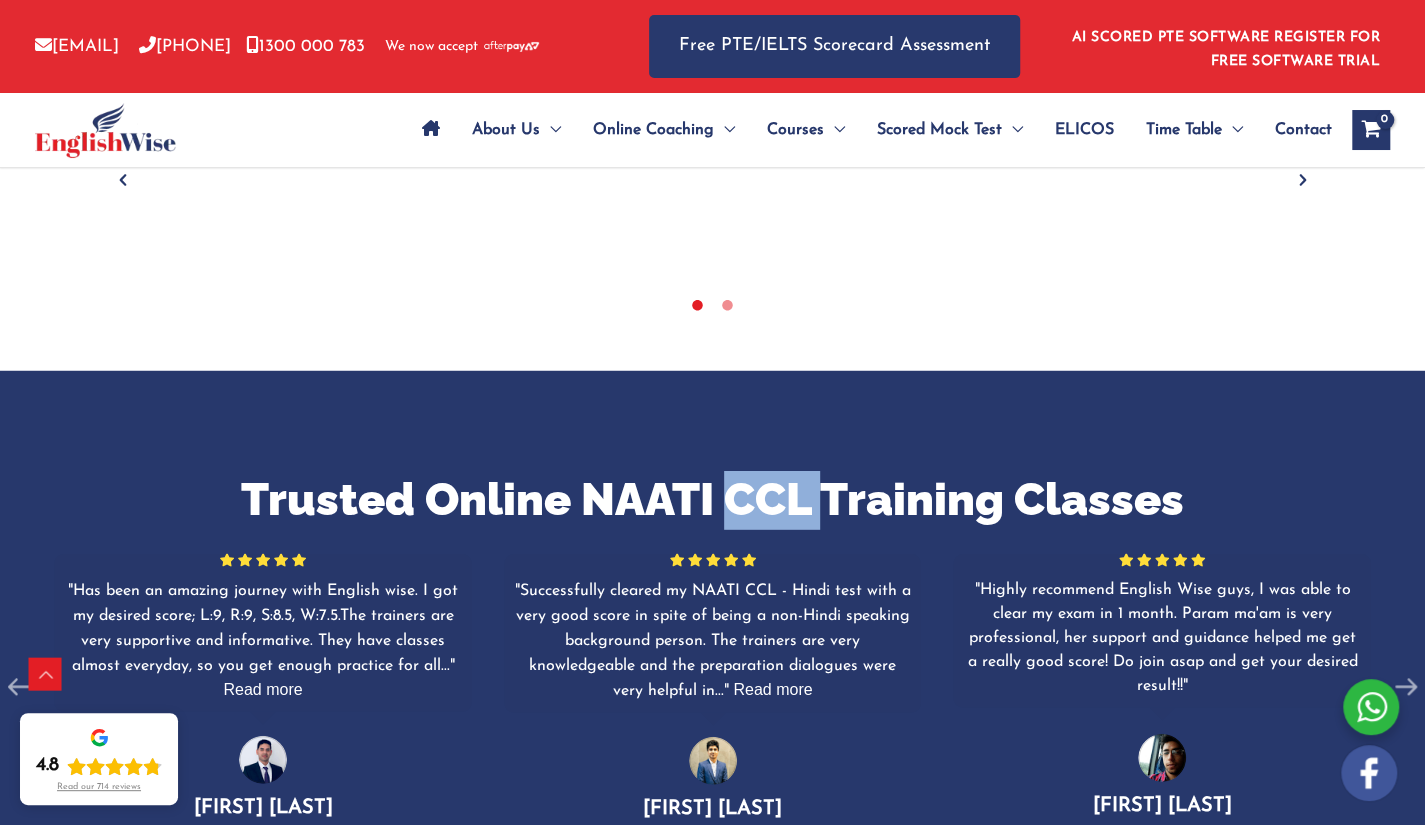 click on "Trusted Online NAATI CCL Training Classes
For the quality and assurance, Englishwise is must recommended as I was the least frequent student but still Param managed to review my performance and gave me extra support for my NAATI exam. You get the real feedback...
Read more
Riya Kaushal" at bounding box center [712, 658] 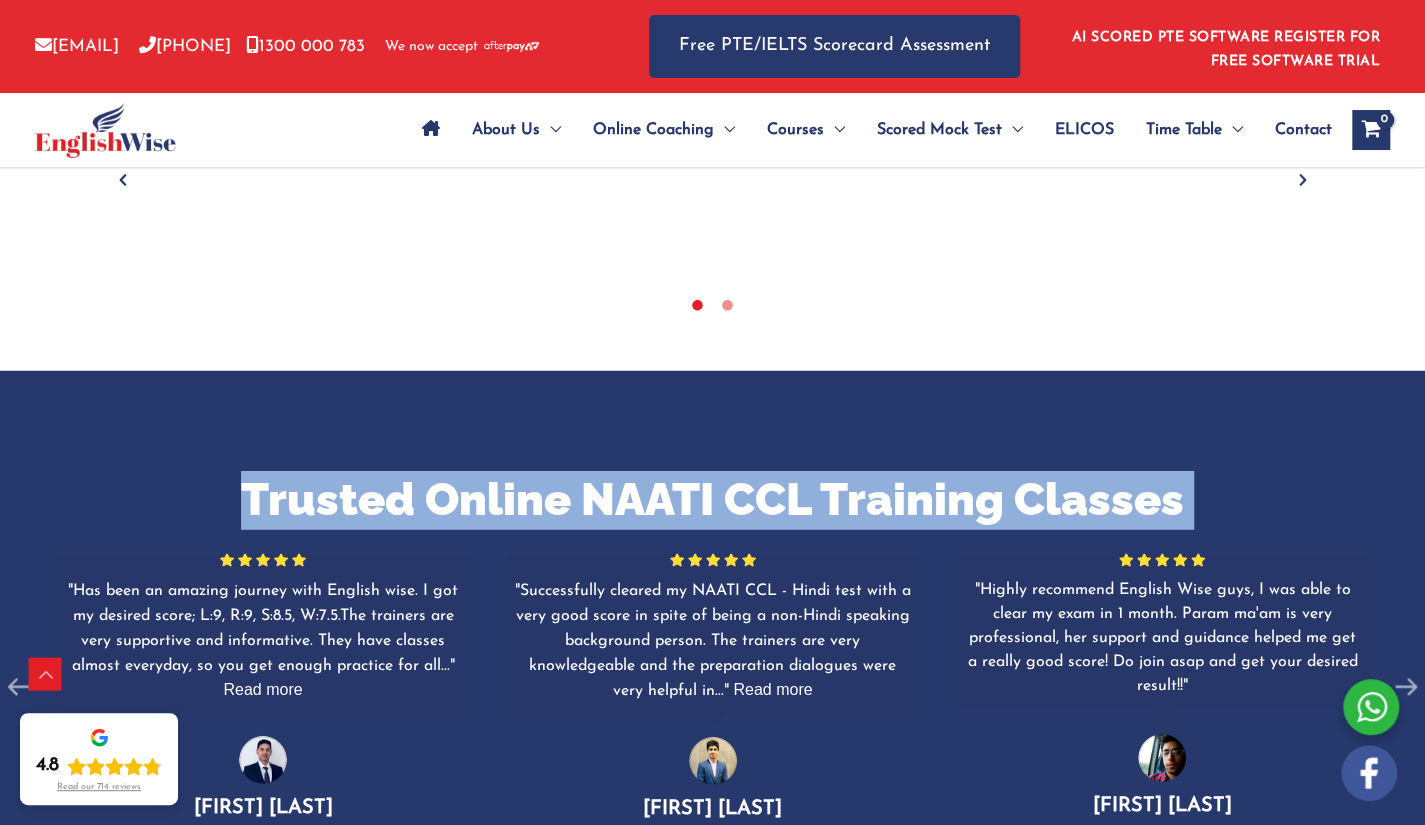 click on "Trusted Online NAATI CCL Training Classes
For the quality and assurance, Englishwise is must recommended as I was the least frequent student but still Param managed to review my performance and gave me extra support for my NAATI exam. You get the real feedback...
Read more
Riya Kaushal" at bounding box center (712, 658) 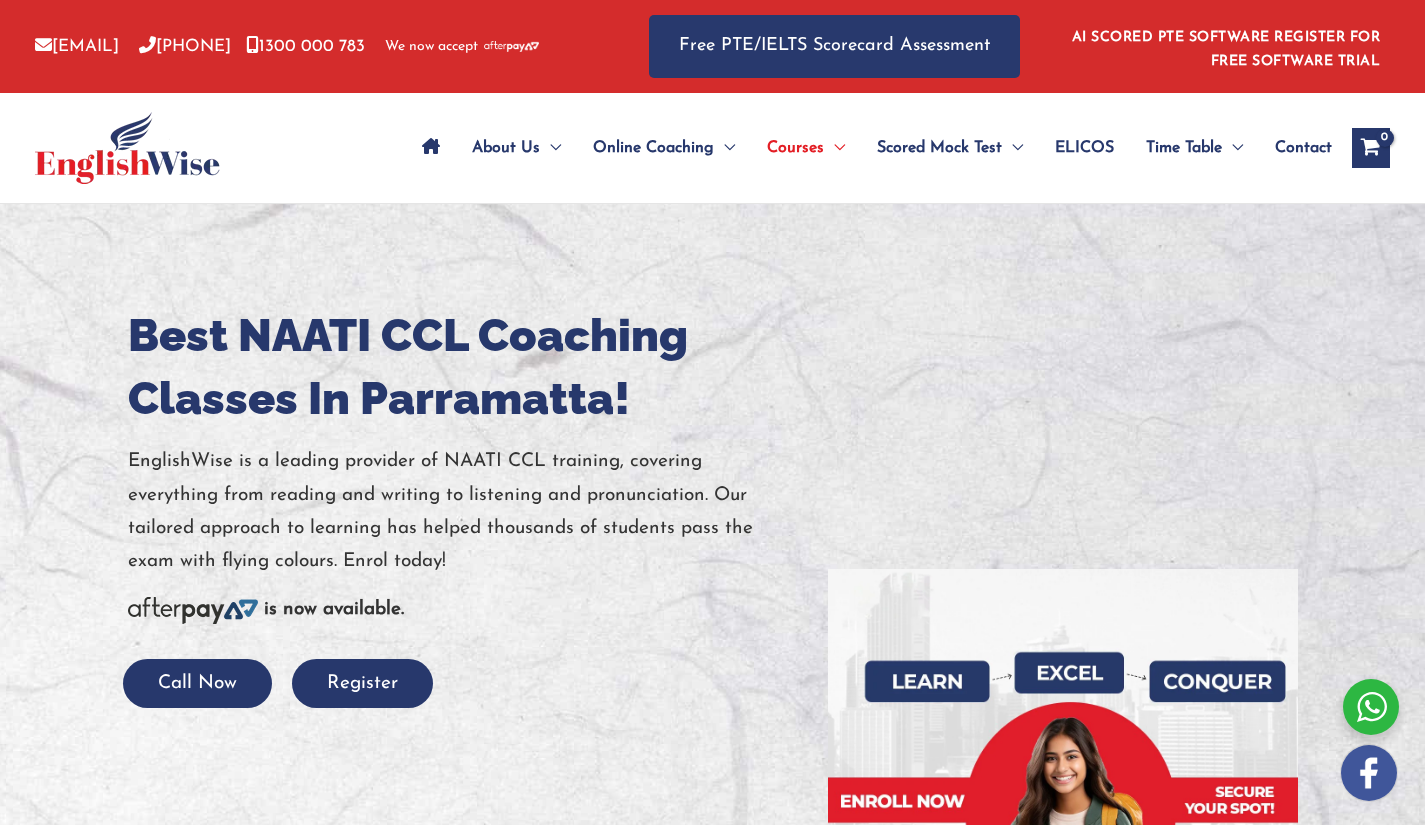 scroll, scrollTop: 0, scrollLeft: 0, axis: both 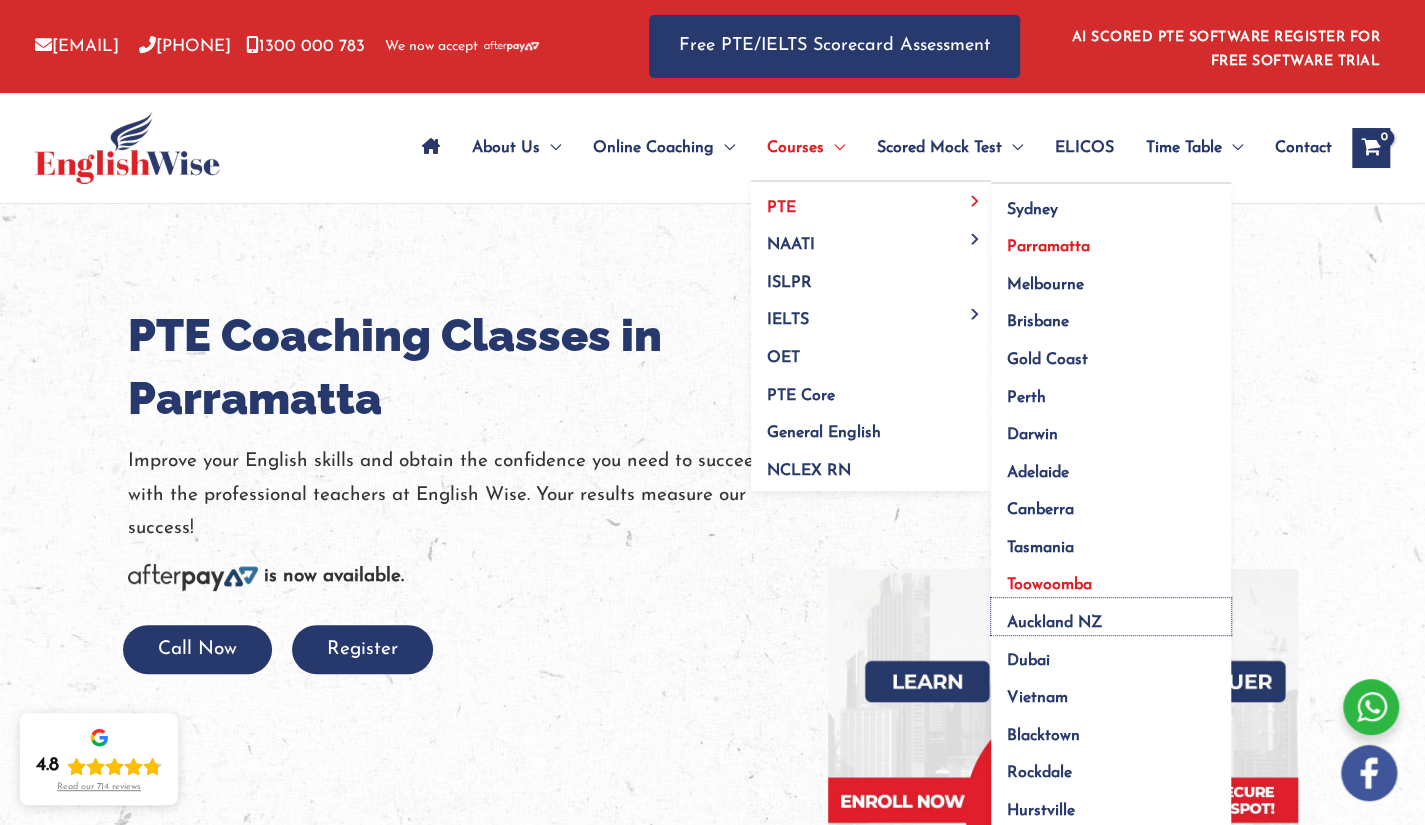 click on "Auckland NZ" at bounding box center [1111, 617] 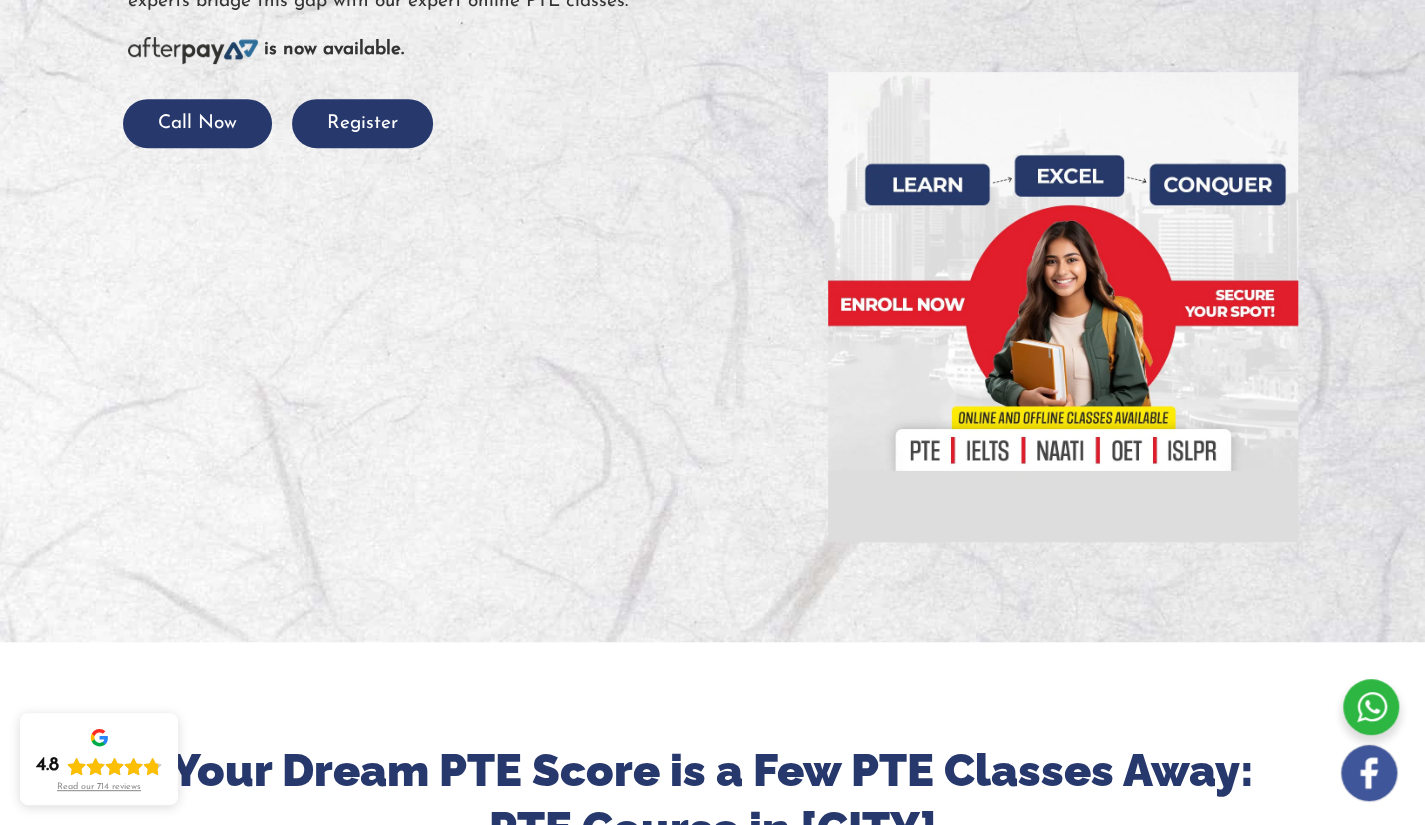 scroll, scrollTop: 227, scrollLeft: 0, axis: vertical 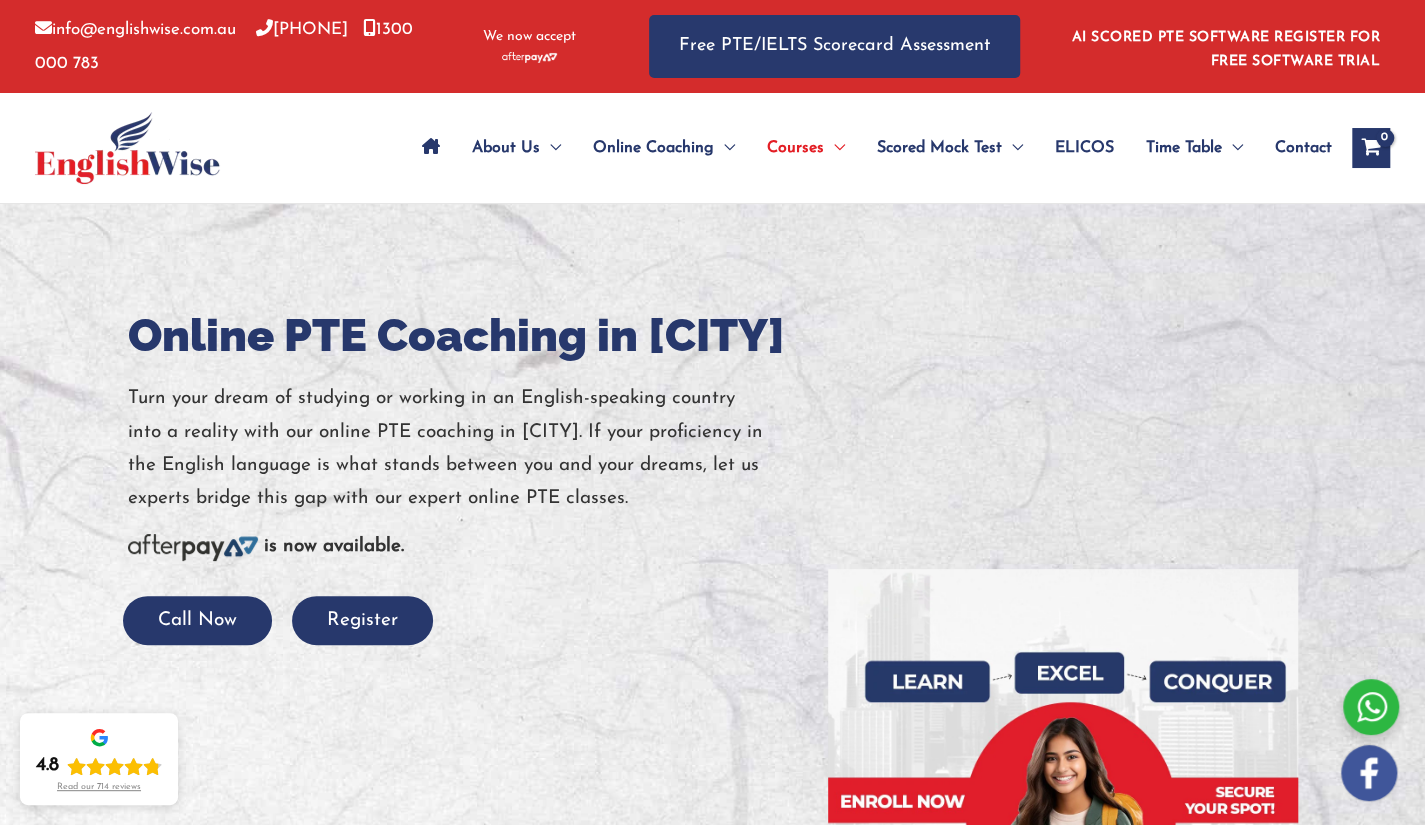 click on "AI SCORED PTE SOFTWARE REGISTER FOR FREE SOFTWARE TRIAL PTE SOFTWARE  Login  Register IELTS SOFTWARE  Login  Register Register for Free Software Trial" at bounding box center (1220, 46) 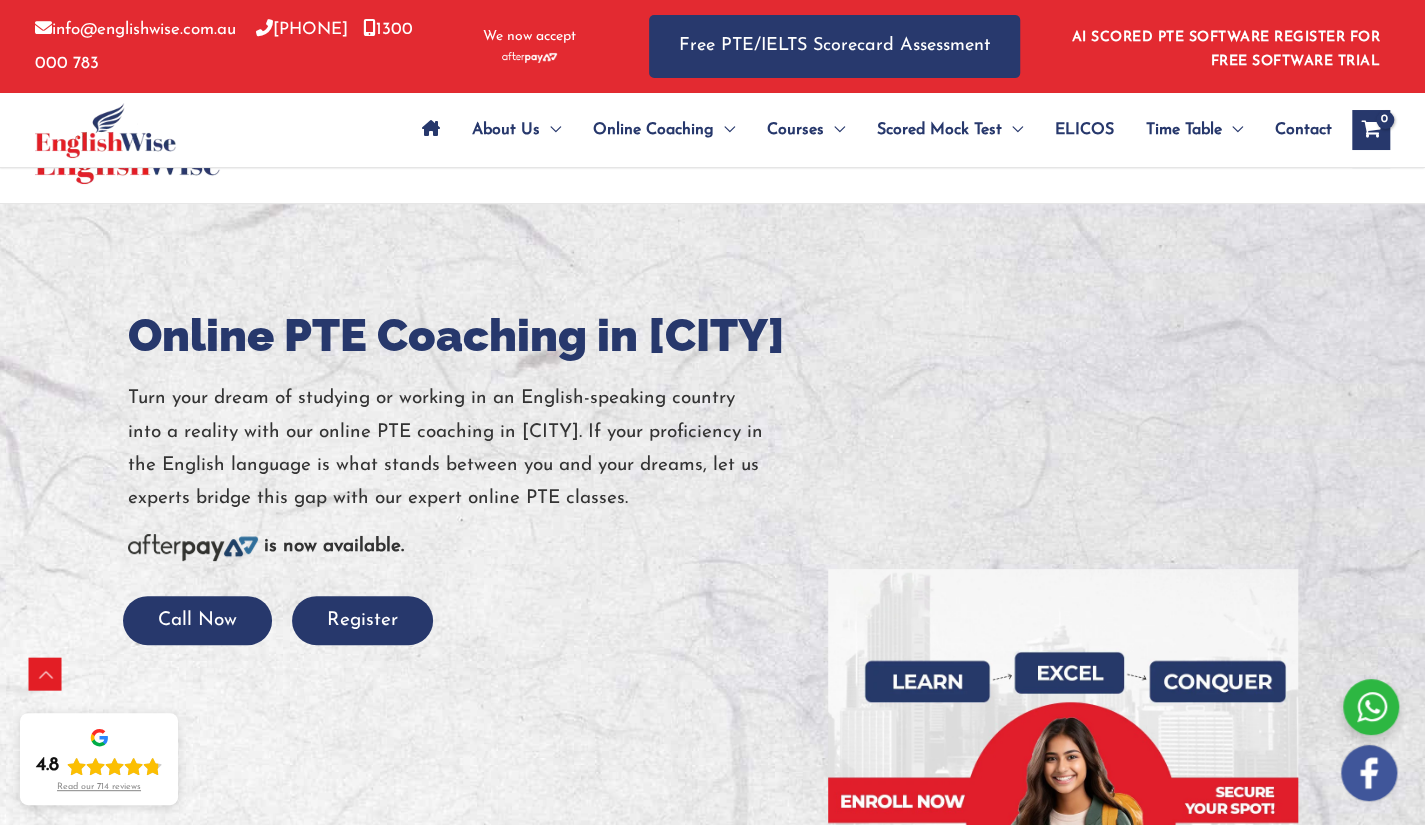 scroll, scrollTop: 1444, scrollLeft: 0, axis: vertical 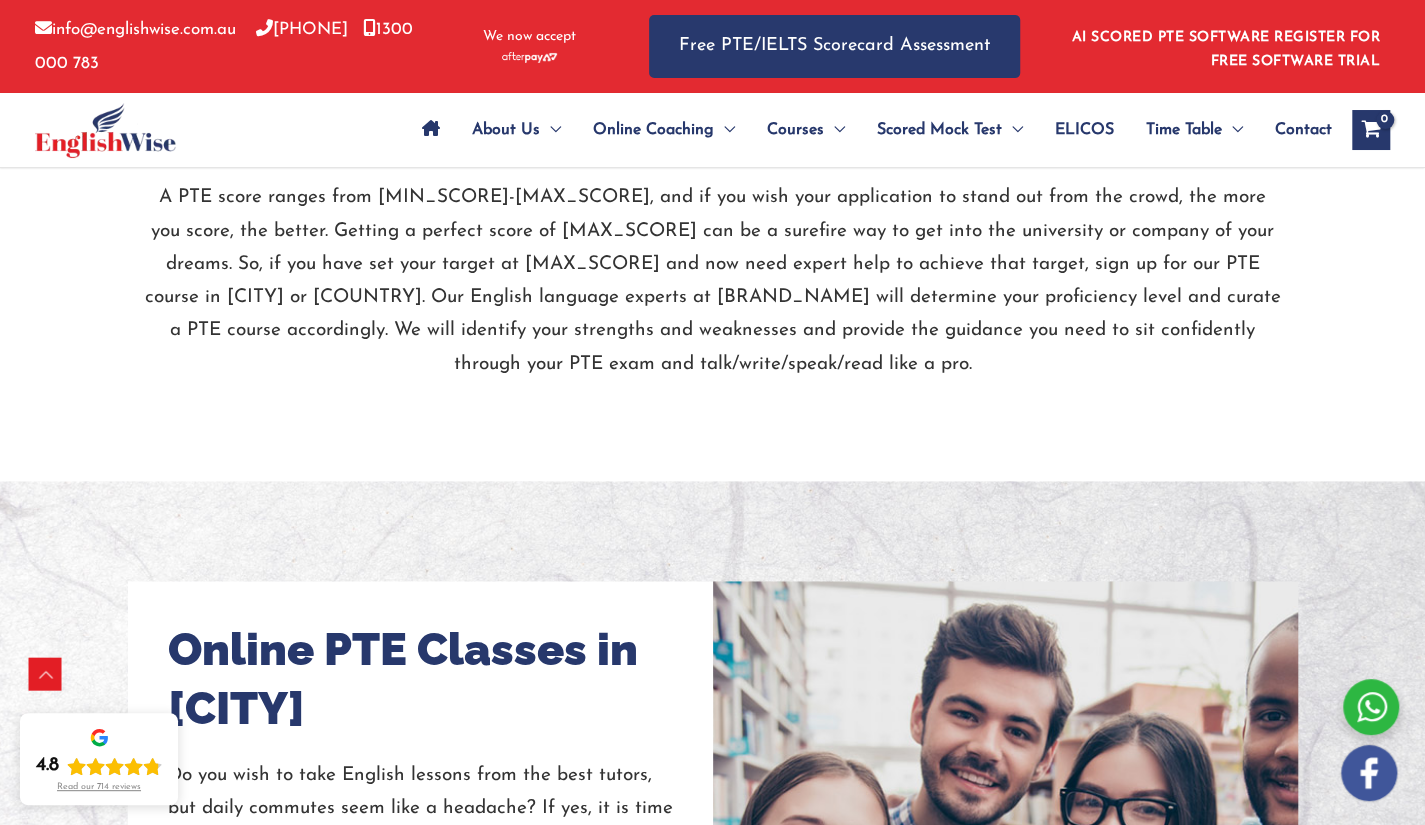 click at bounding box center [1005, 889] 